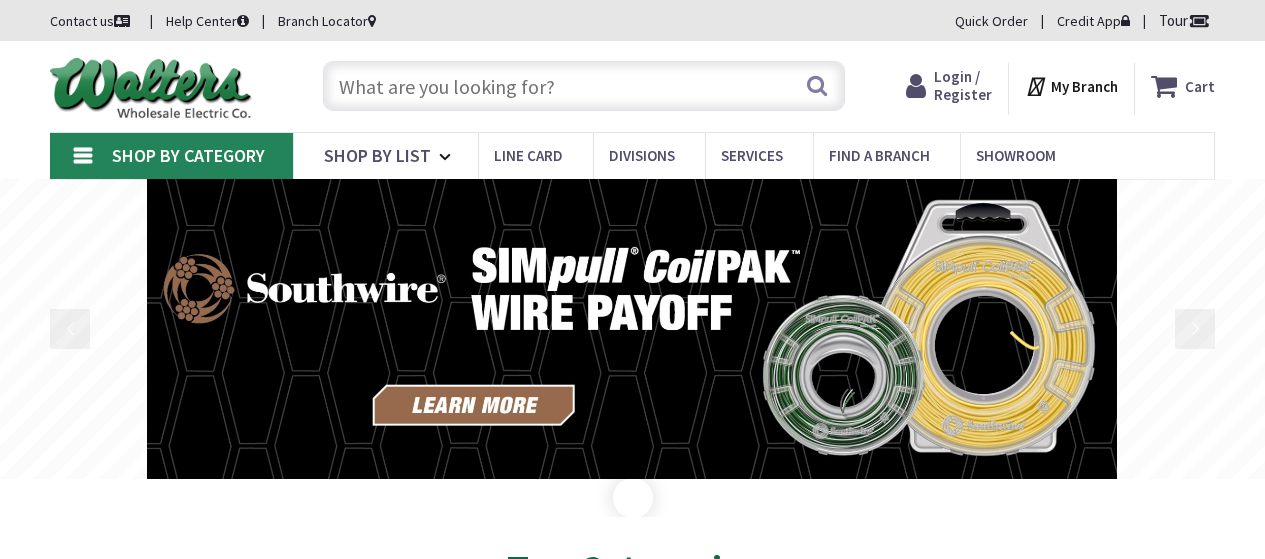 scroll, scrollTop: 0, scrollLeft: 0, axis: both 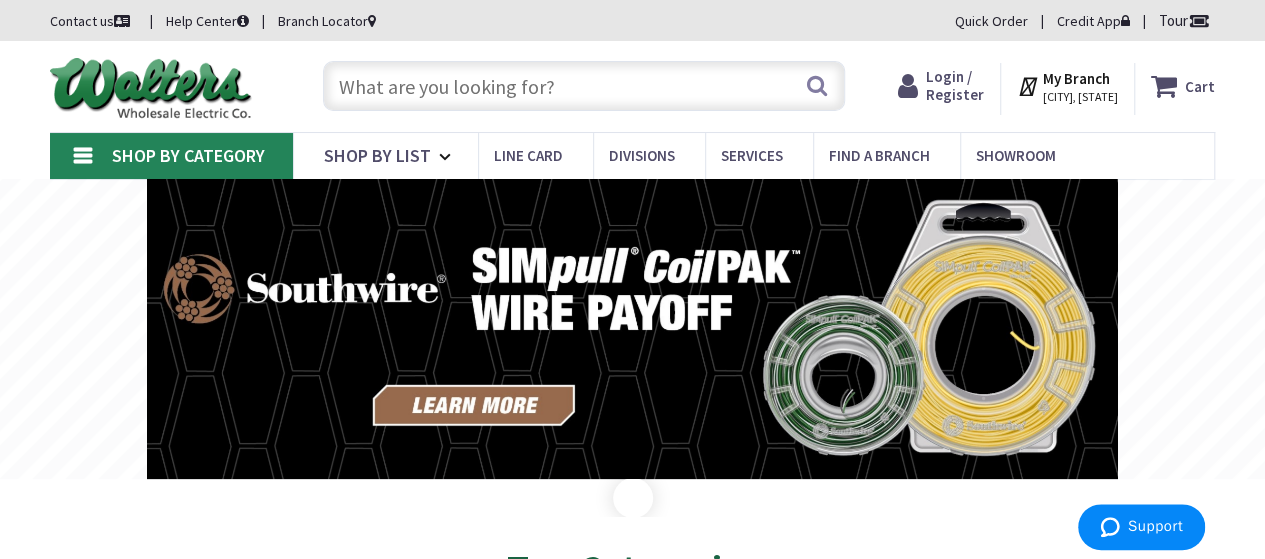 paste on "JTEKD34" 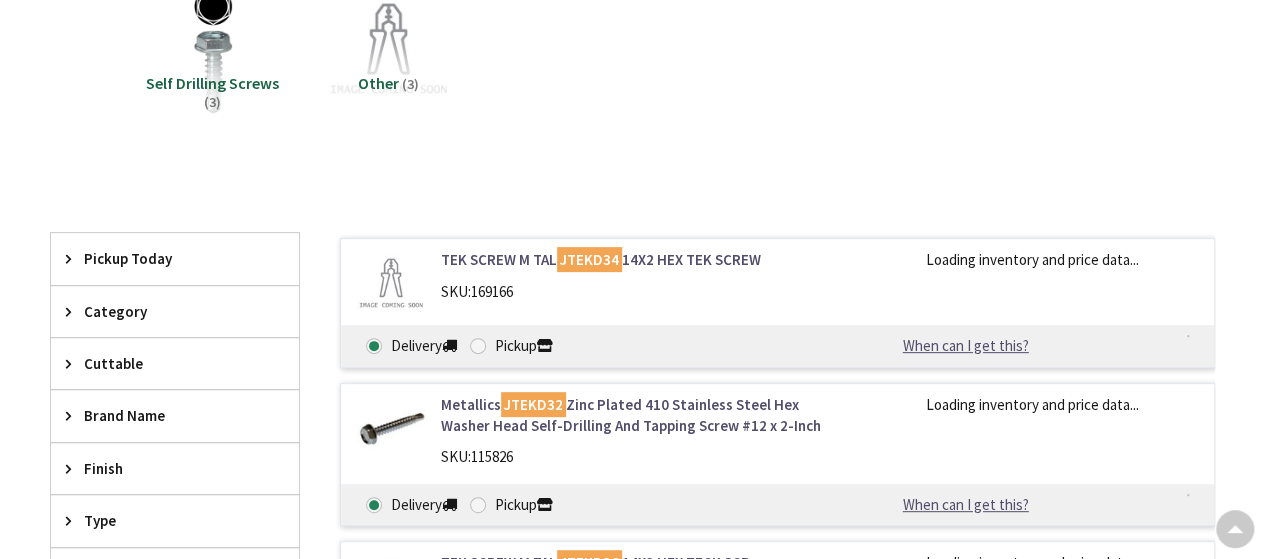 scroll, scrollTop: 0, scrollLeft: 0, axis: both 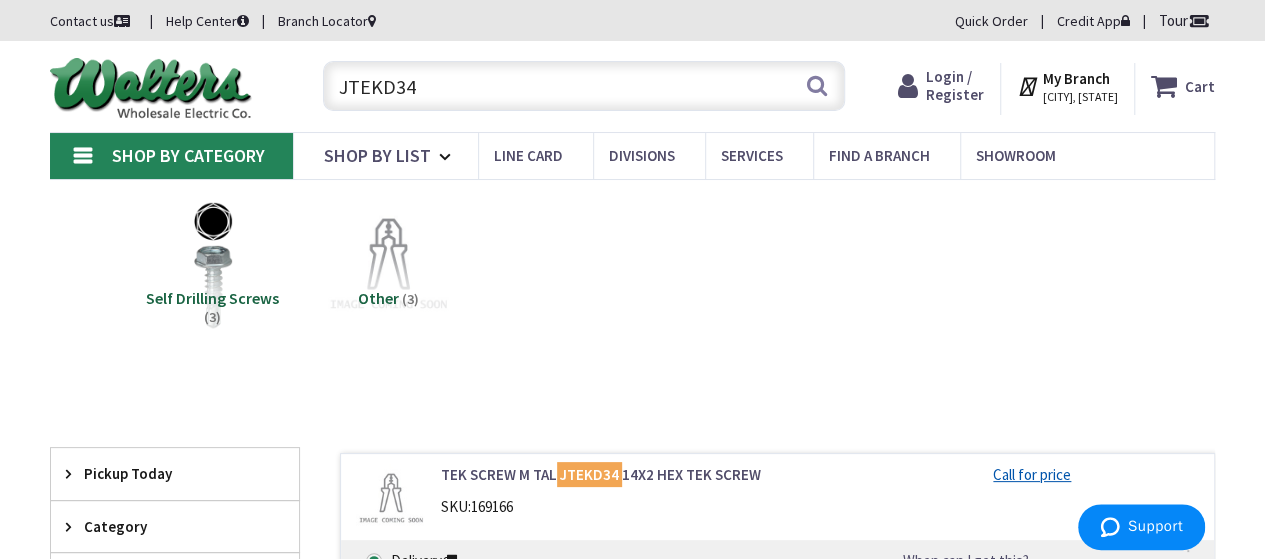 drag, startPoint x: 448, startPoint y: 93, endPoint x: 329, endPoint y: 93, distance: 119 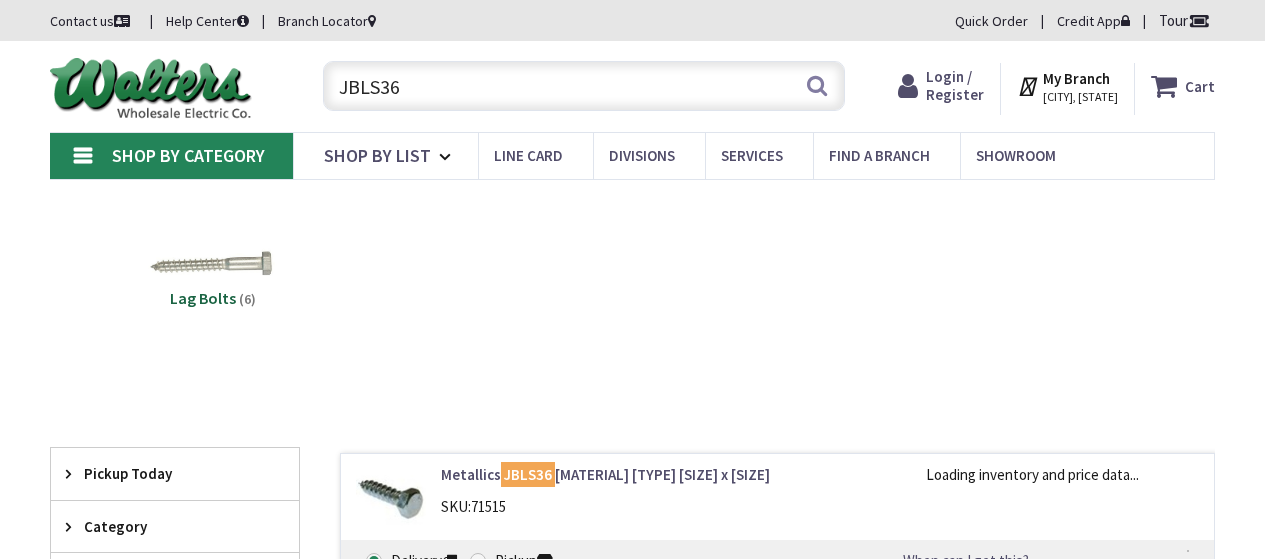 scroll, scrollTop: 0, scrollLeft: 0, axis: both 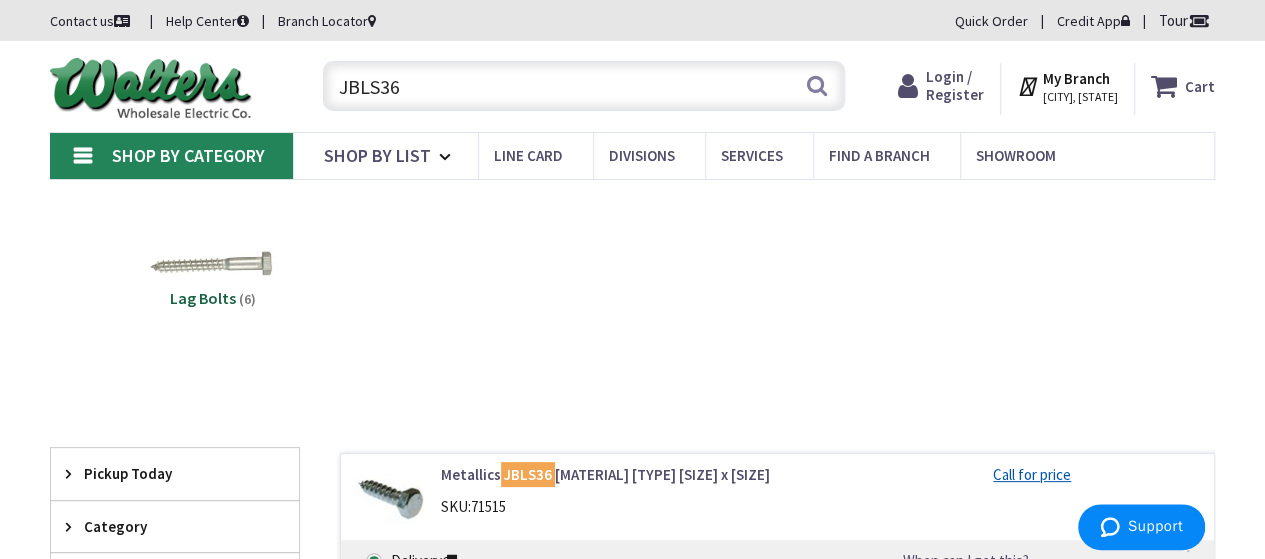 click on "JBLS36" at bounding box center (584, 86) 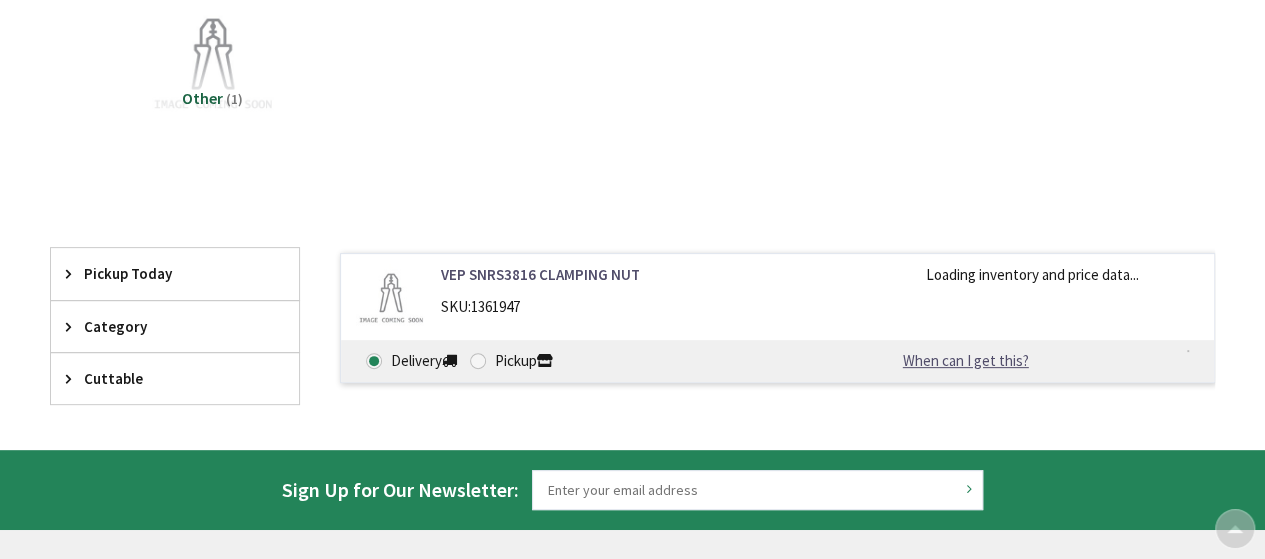 scroll, scrollTop: 202, scrollLeft: 0, axis: vertical 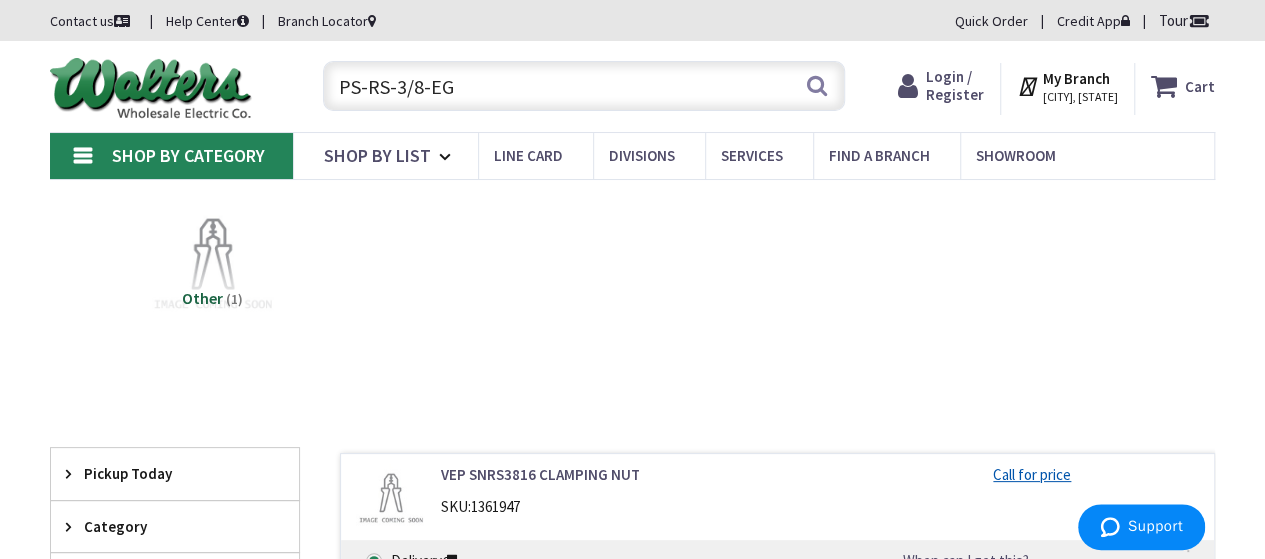 drag, startPoint x: 481, startPoint y: 79, endPoint x: 332, endPoint y: 78, distance: 149.00336 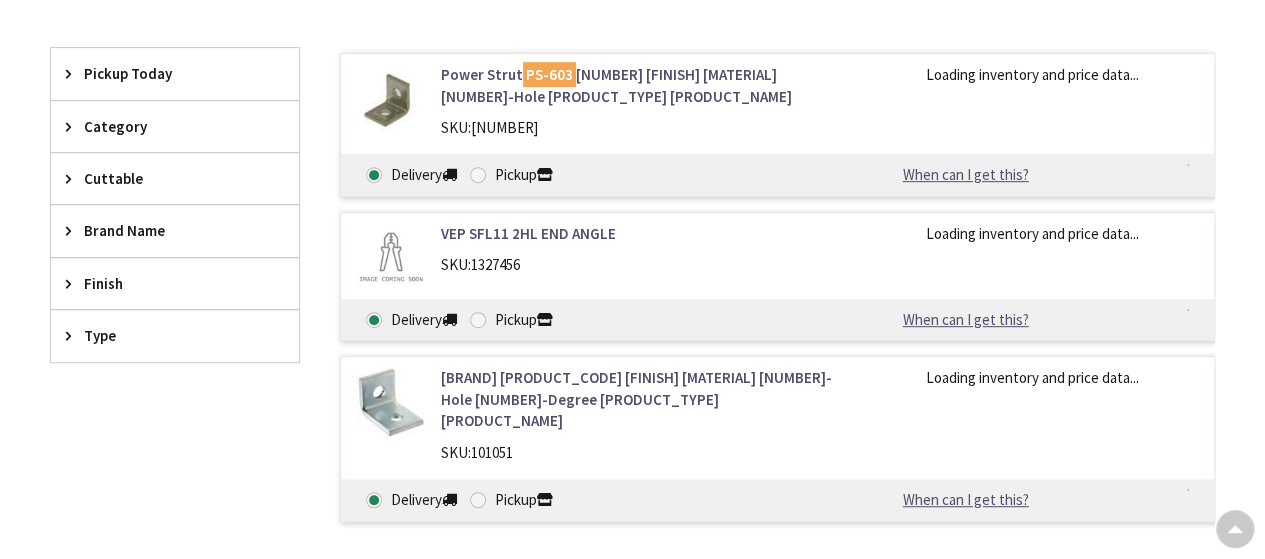 scroll, scrollTop: 400, scrollLeft: 0, axis: vertical 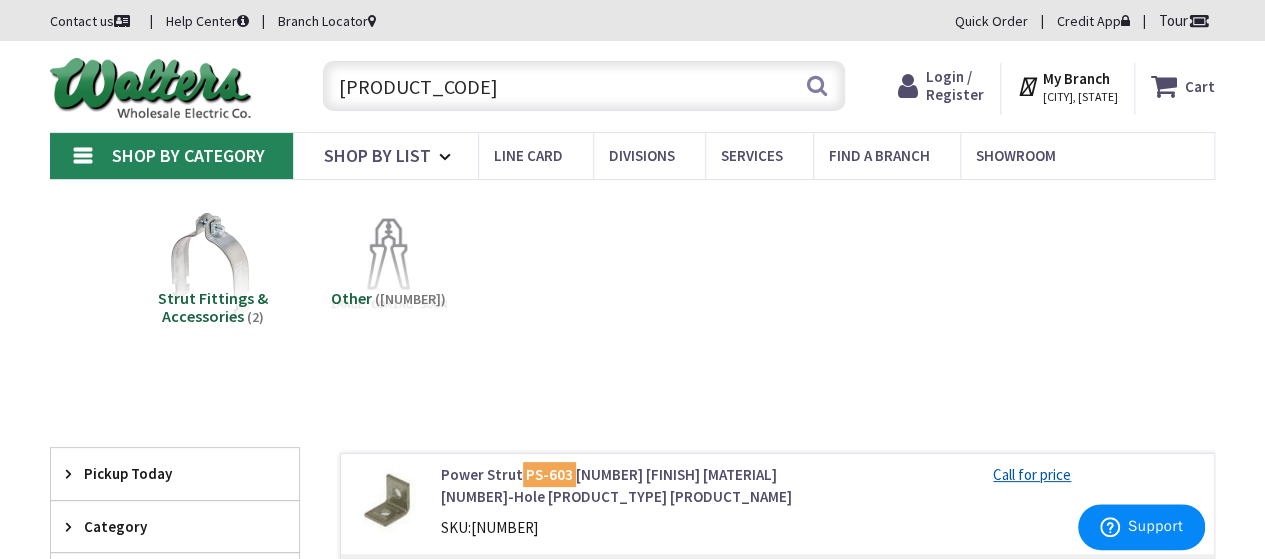 drag, startPoint x: 374, startPoint y: 92, endPoint x: 290, endPoint y: 93, distance: 84.00595 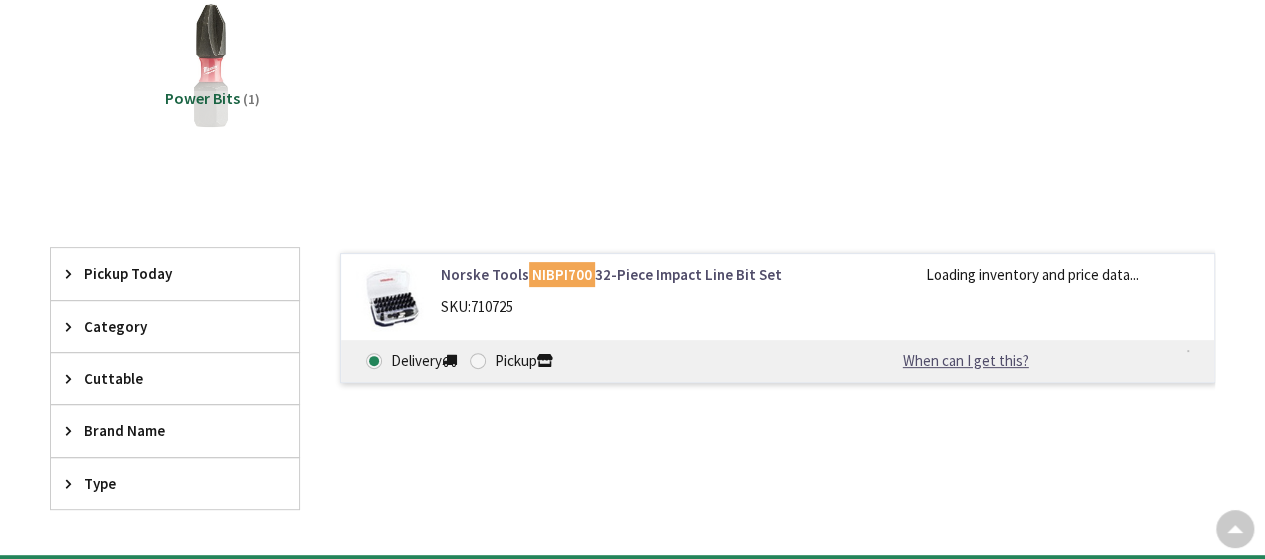 scroll, scrollTop: 200, scrollLeft: 0, axis: vertical 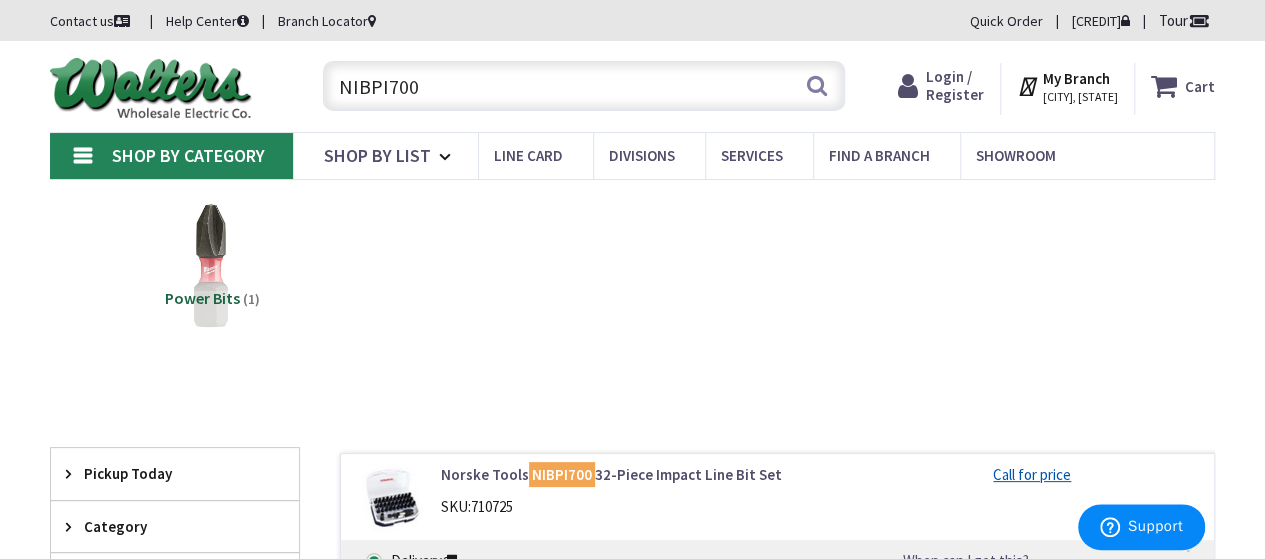 drag, startPoint x: 487, startPoint y: 96, endPoint x: 226, endPoint y: 105, distance: 261.15512 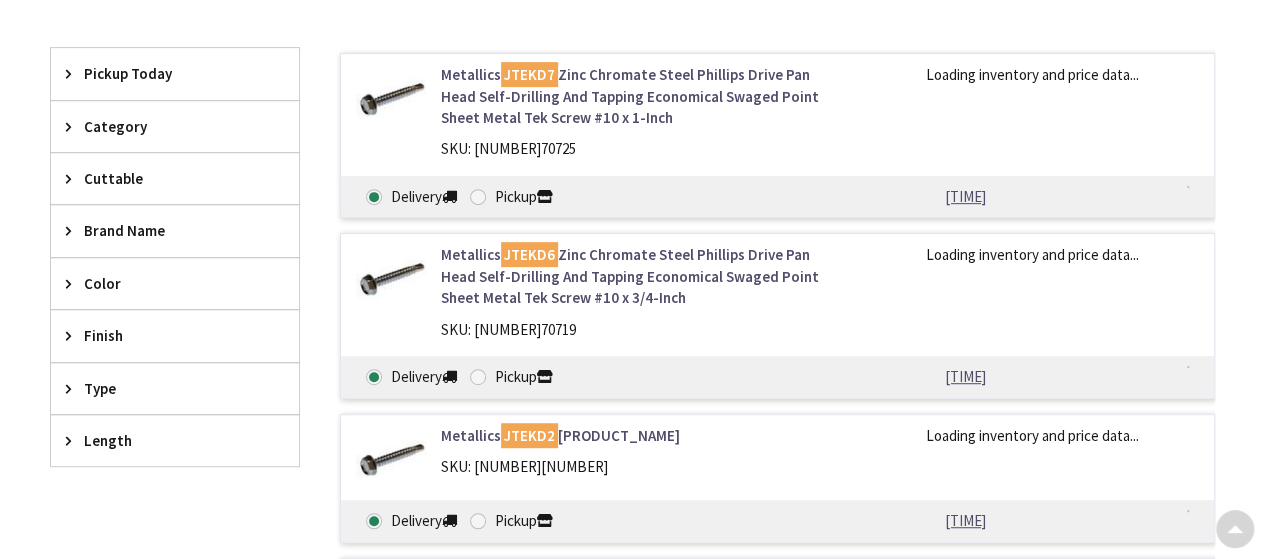 scroll, scrollTop: 0, scrollLeft: 0, axis: both 